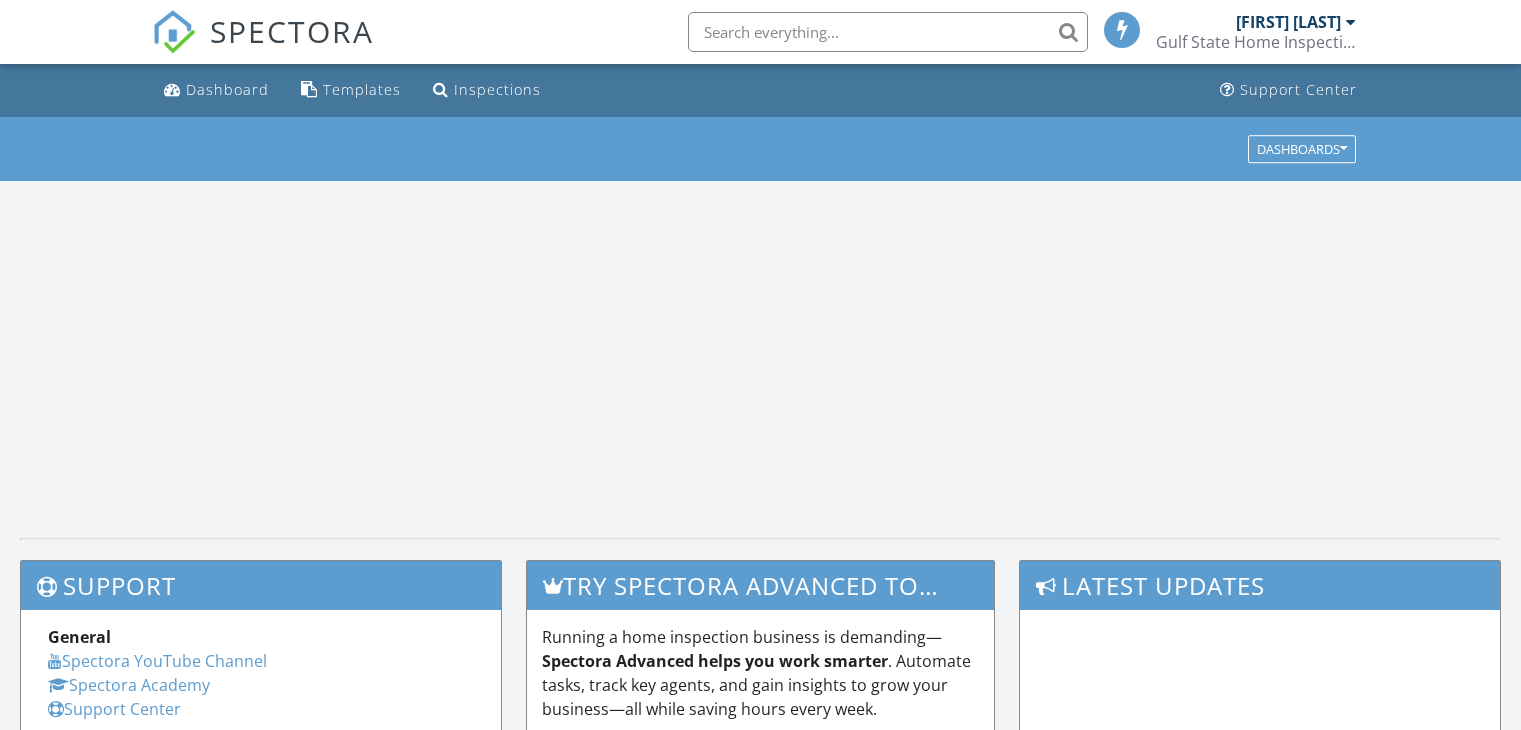 scroll, scrollTop: 0, scrollLeft: 0, axis: both 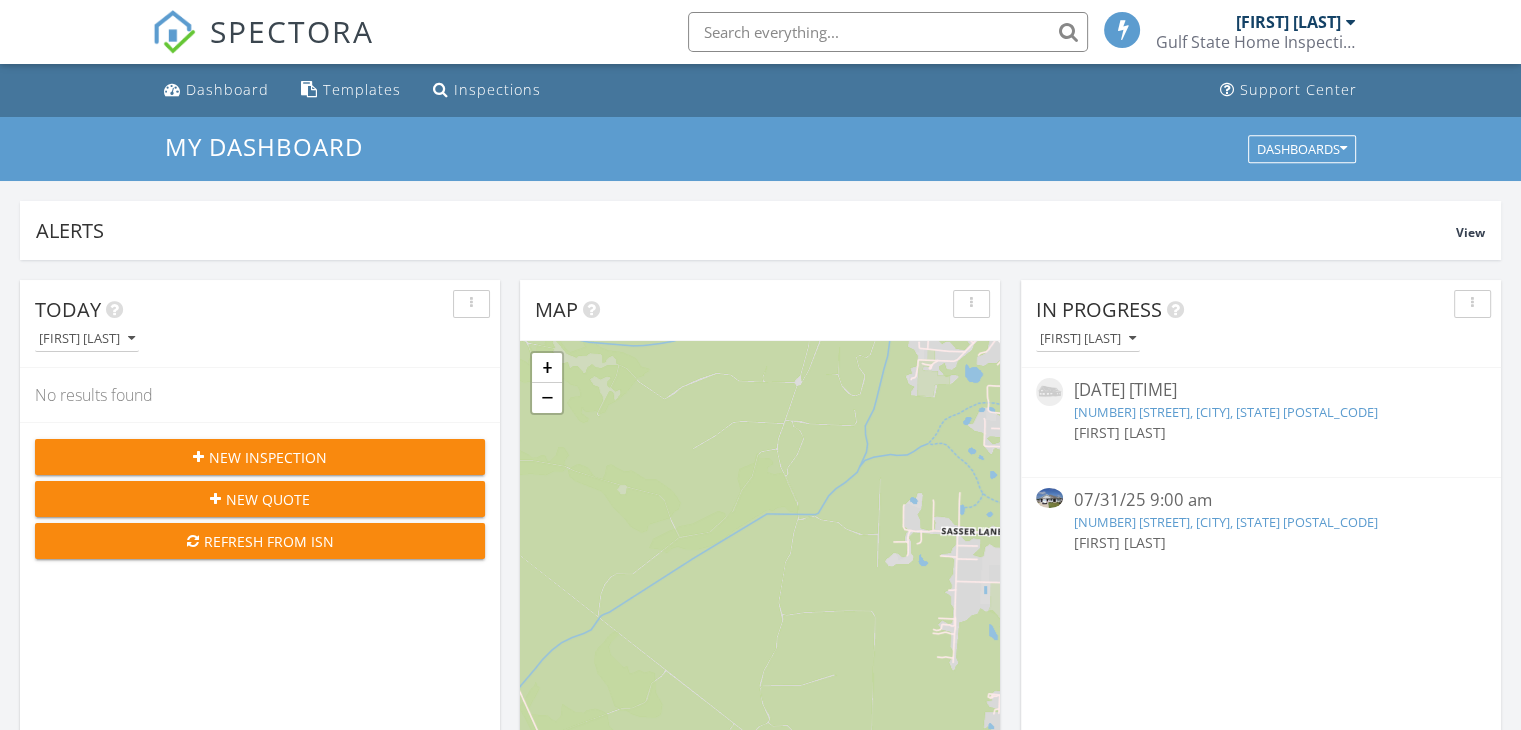 drag, startPoint x: 467, startPoint y: 22, endPoint x: 152, endPoint y: 49, distance: 316.15503 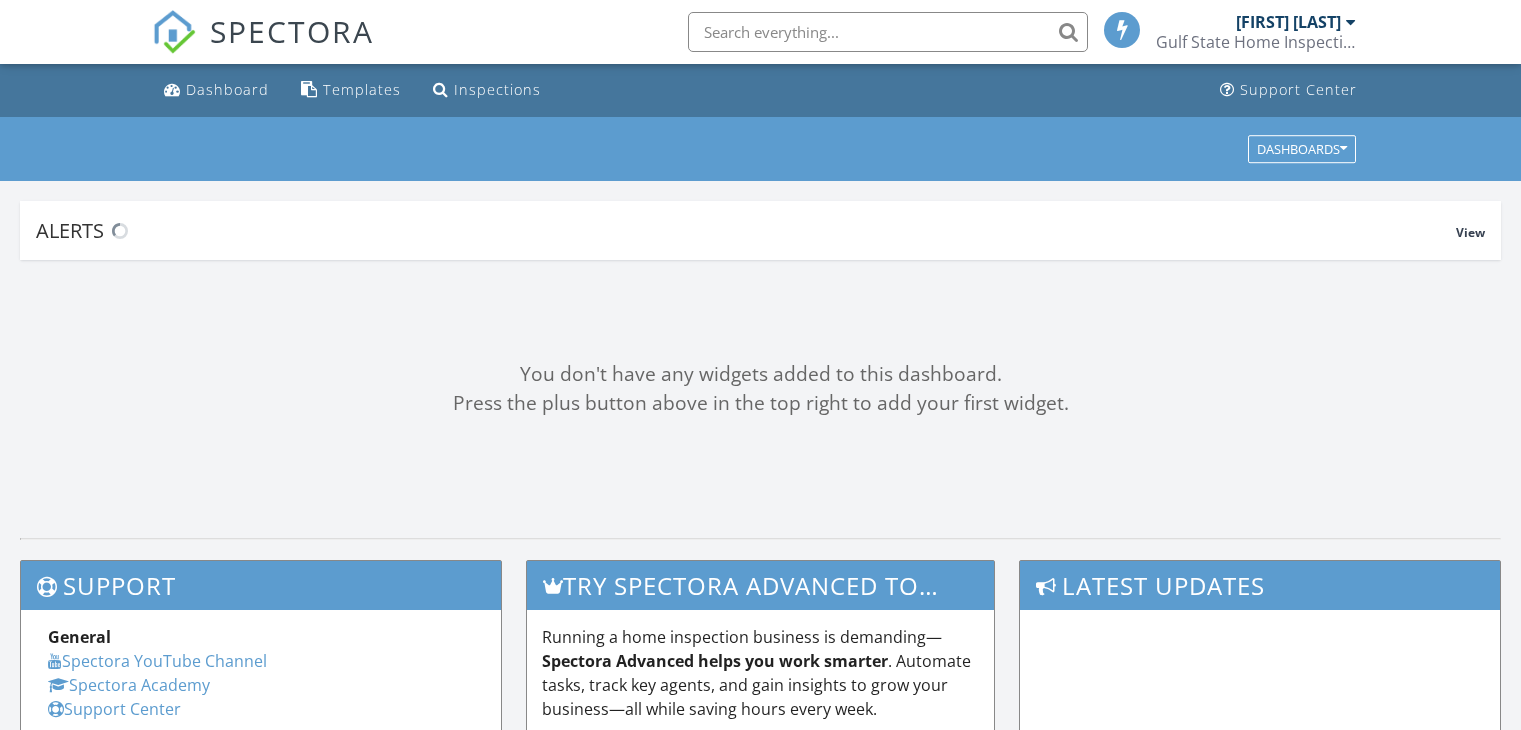 scroll, scrollTop: 0, scrollLeft: 0, axis: both 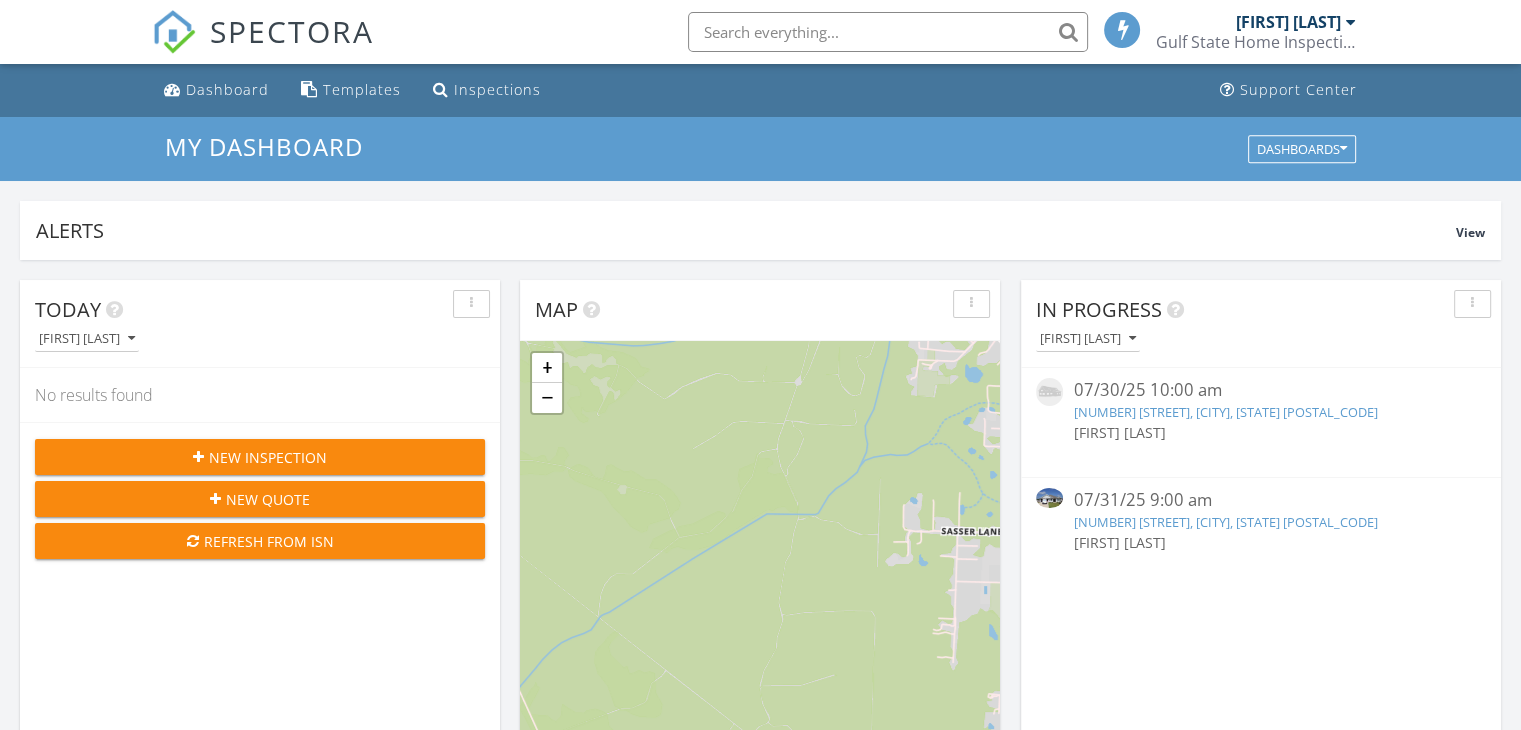 click on "[NUMBER] [STREET], [CITY], [STATE] [POSTAL_CODE]" at bounding box center (1225, 522) 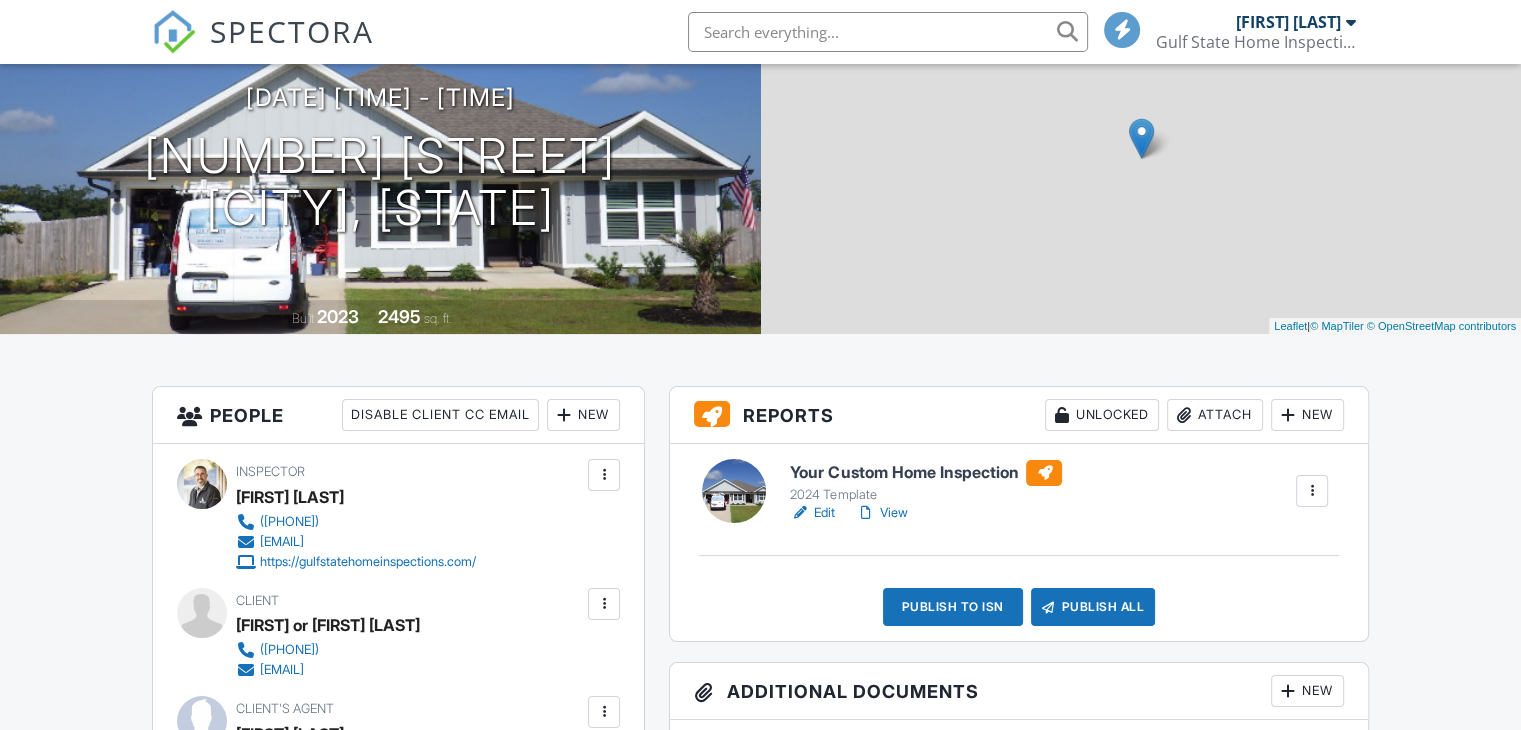 scroll, scrollTop: 200, scrollLeft: 0, axis: vertical 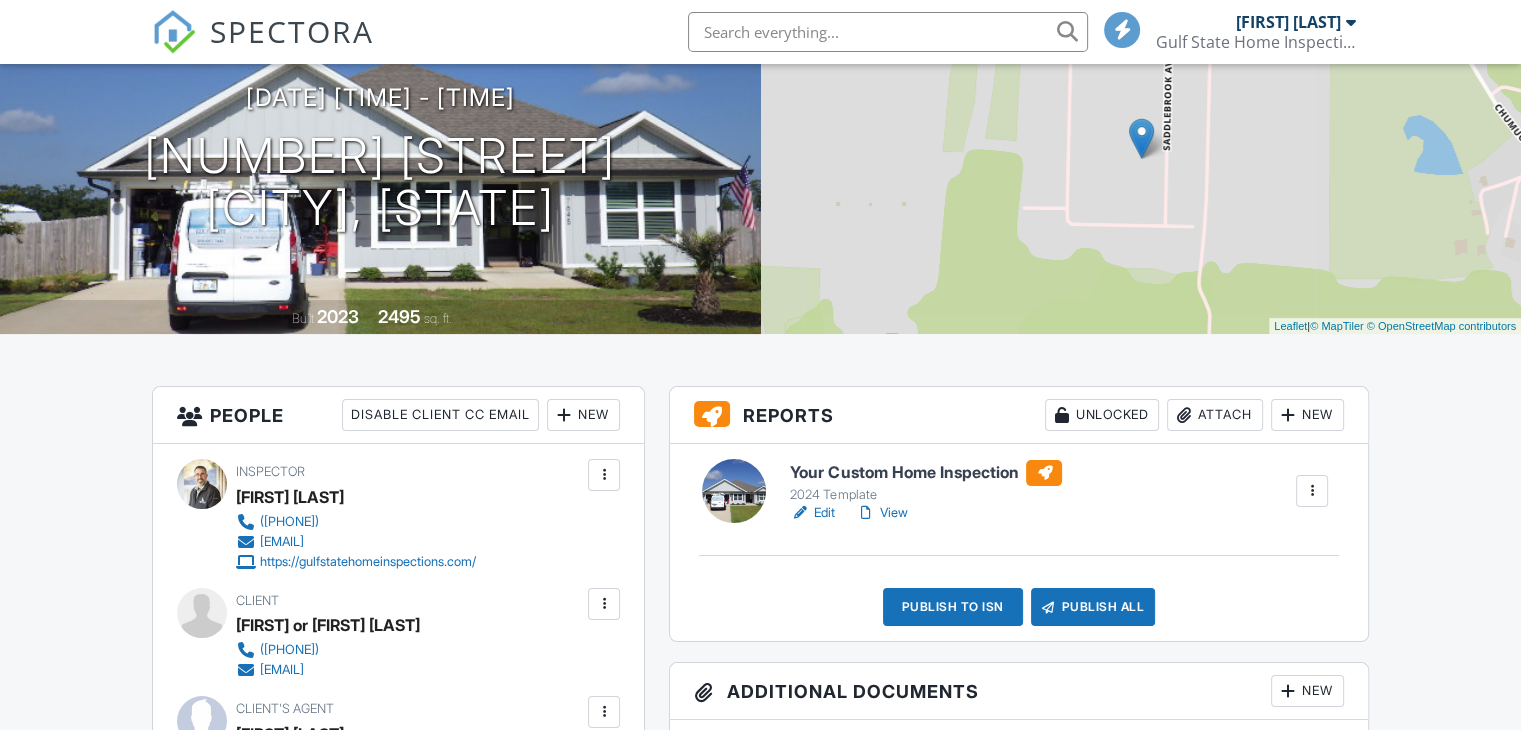 click on "Edit" at bounding box center [812, 513] 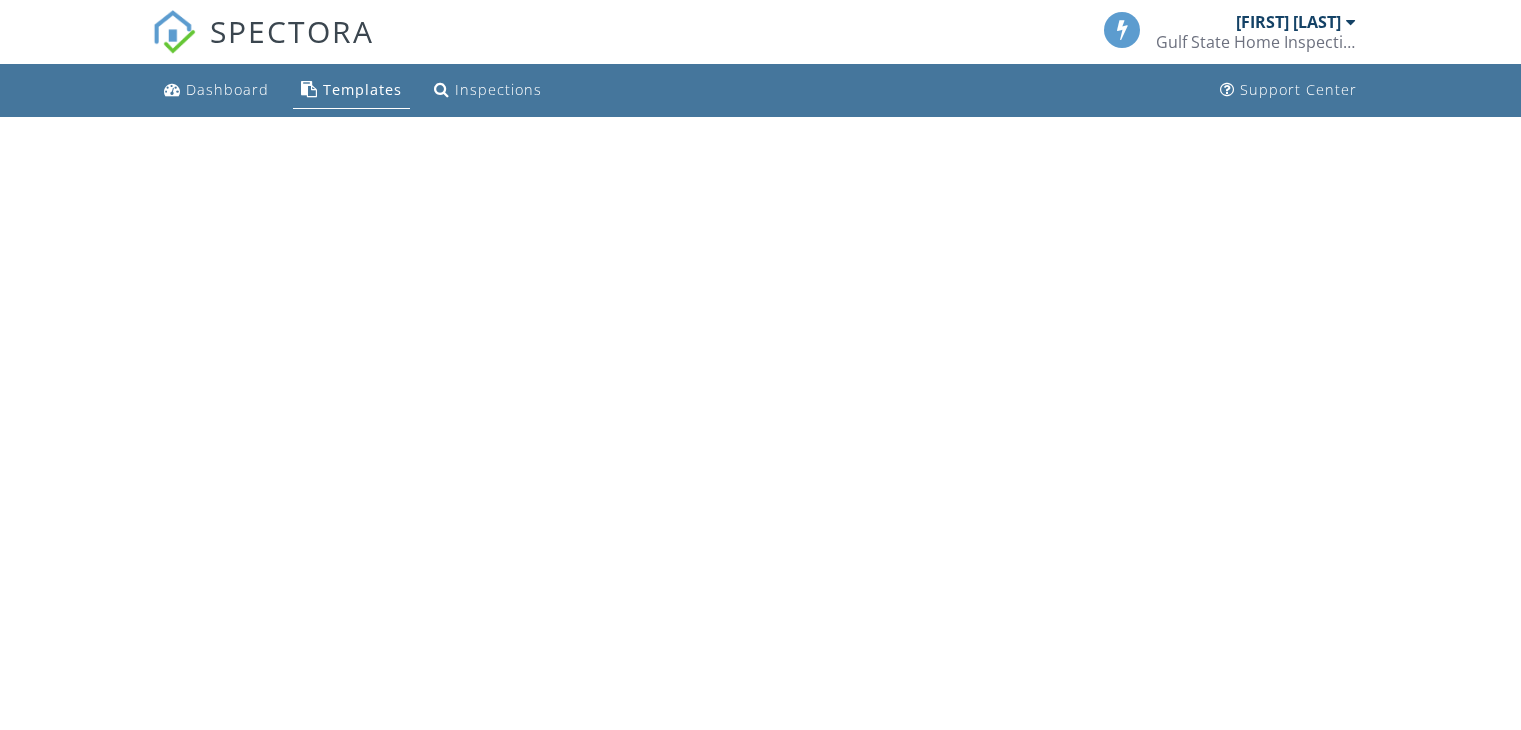 scroll, scrollTop: 0, scrollLeft: 0, axis: both 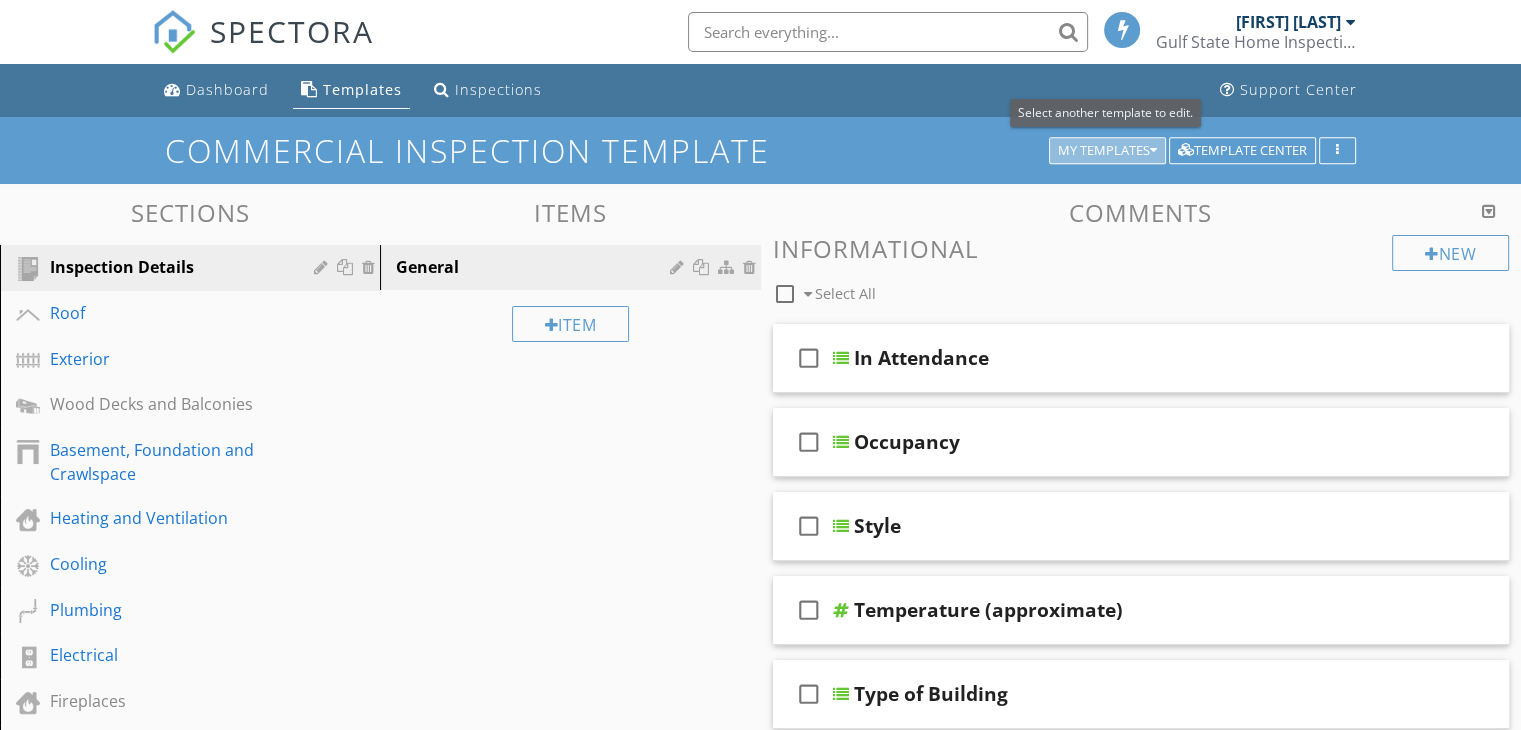click on "My Templates" at bounding box center (1107, 151) 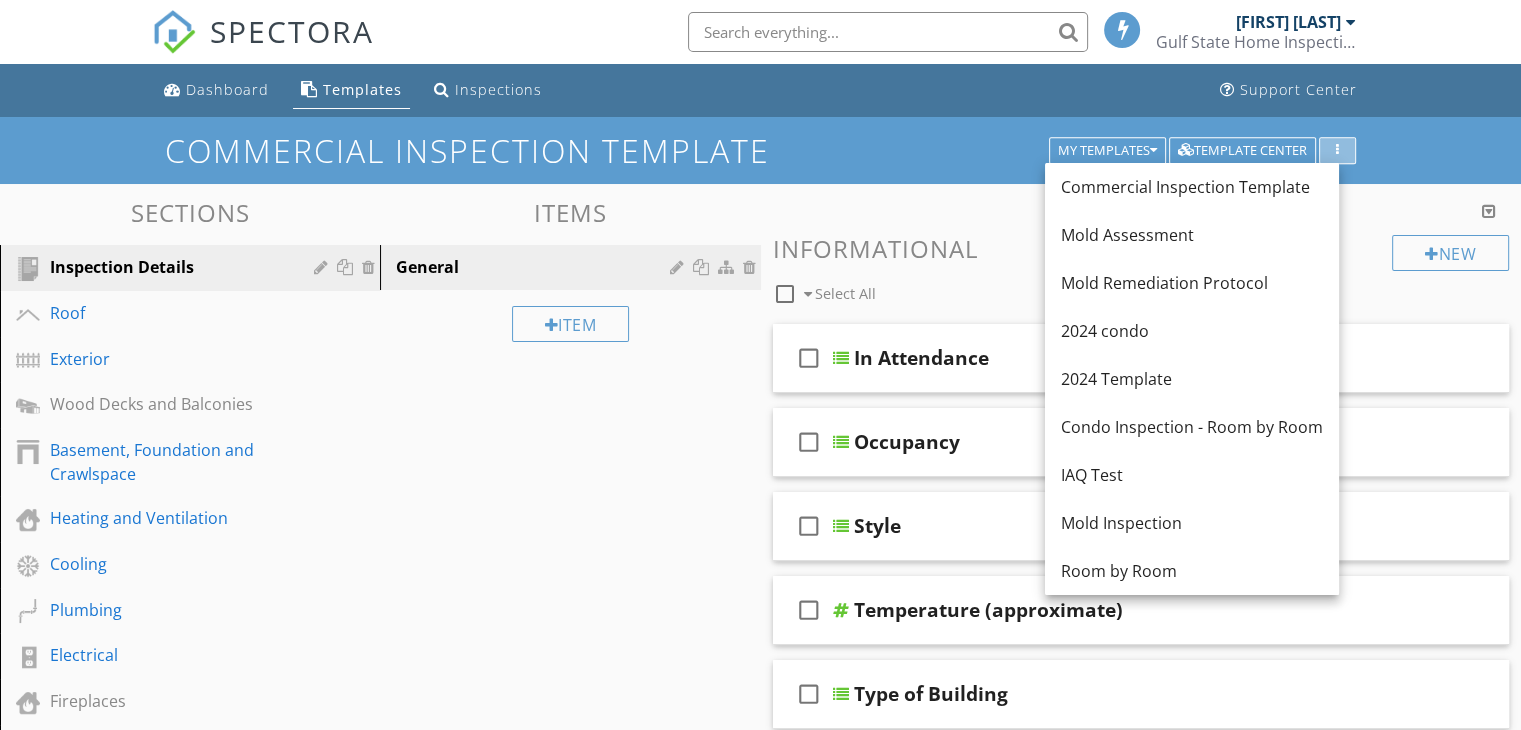 click at bounding box center (1337, 151) 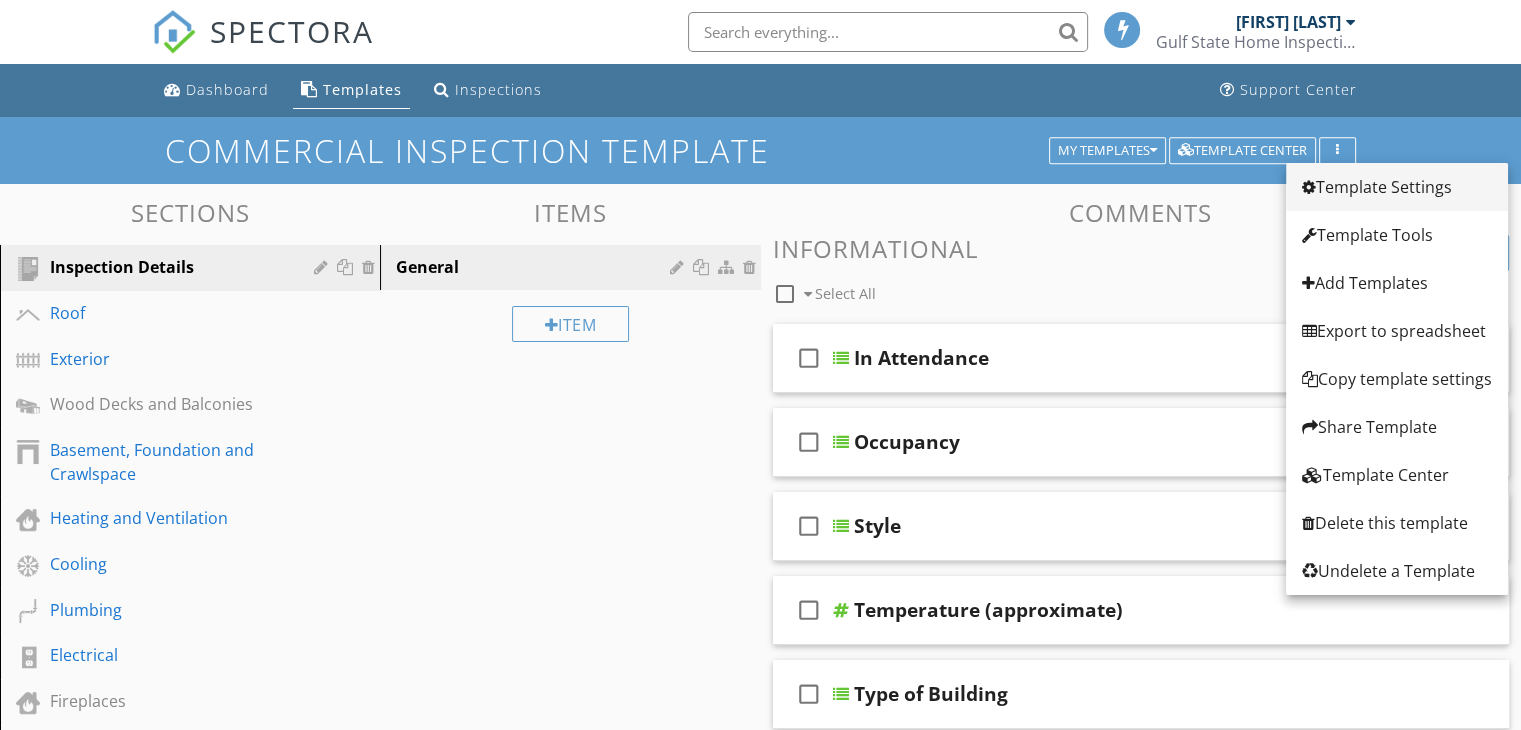 click on "Template Settings" at bounding box center [1397, 187] 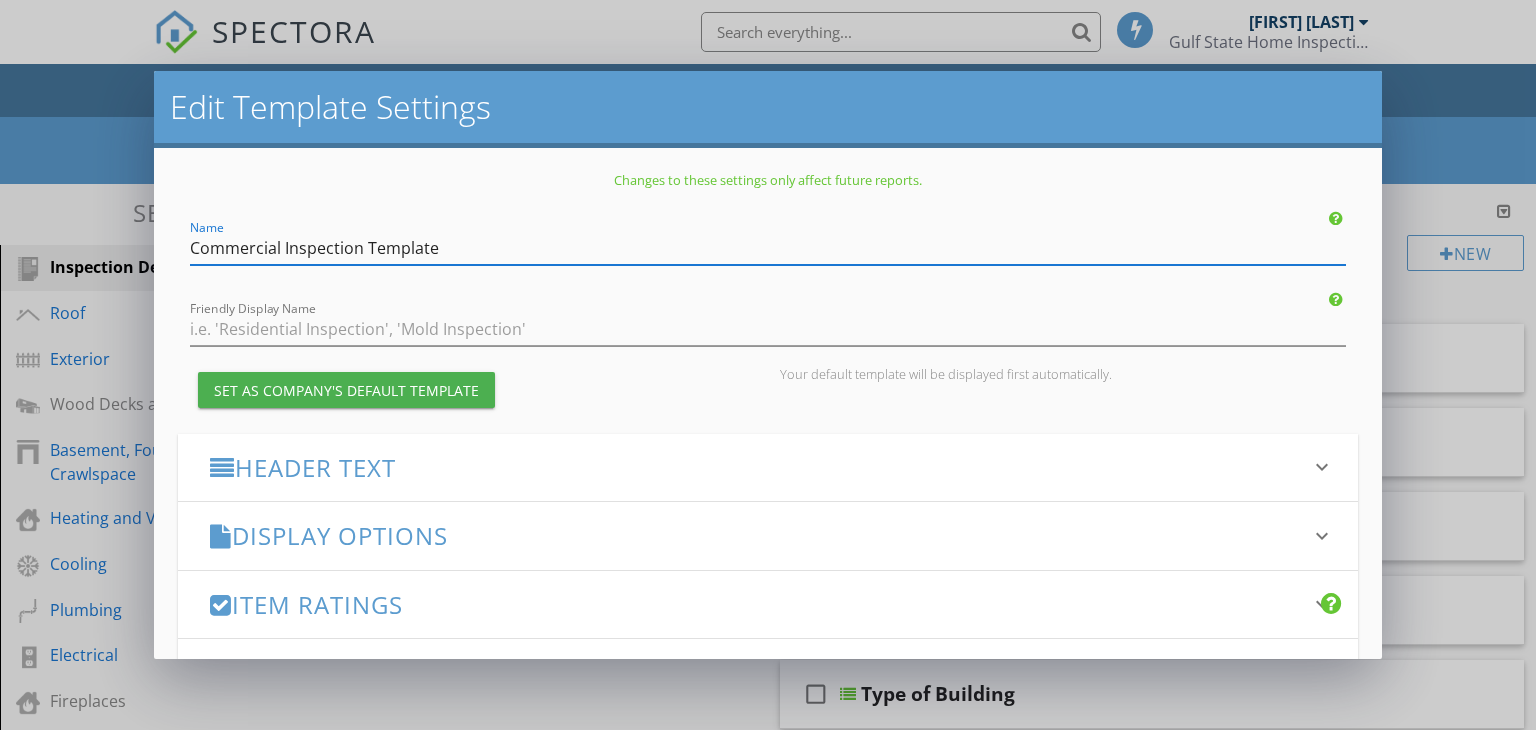 click on "Header Text" at bounding box center [756, 467] 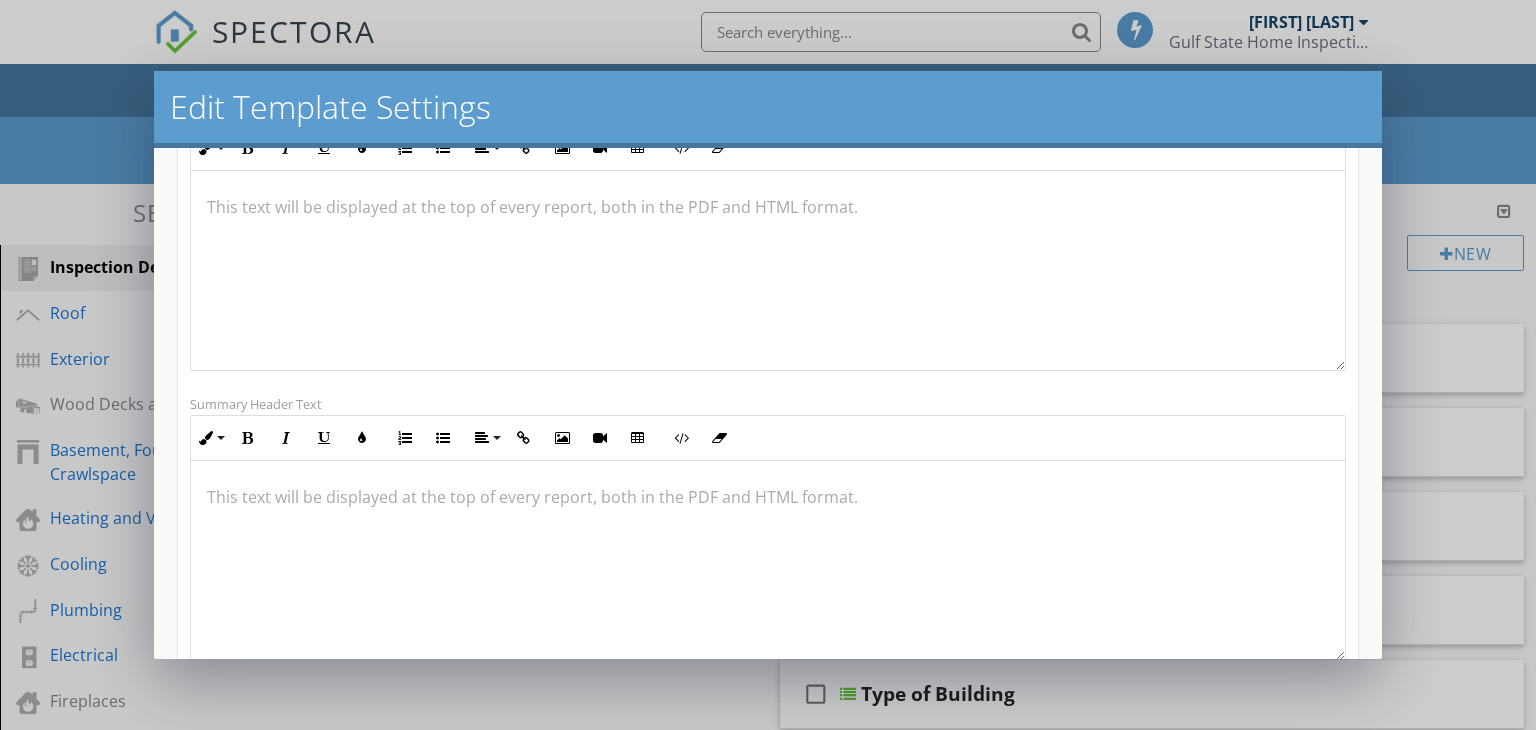 scroll, scrollTop: 800, scrollLeft: 0, axis: vertical 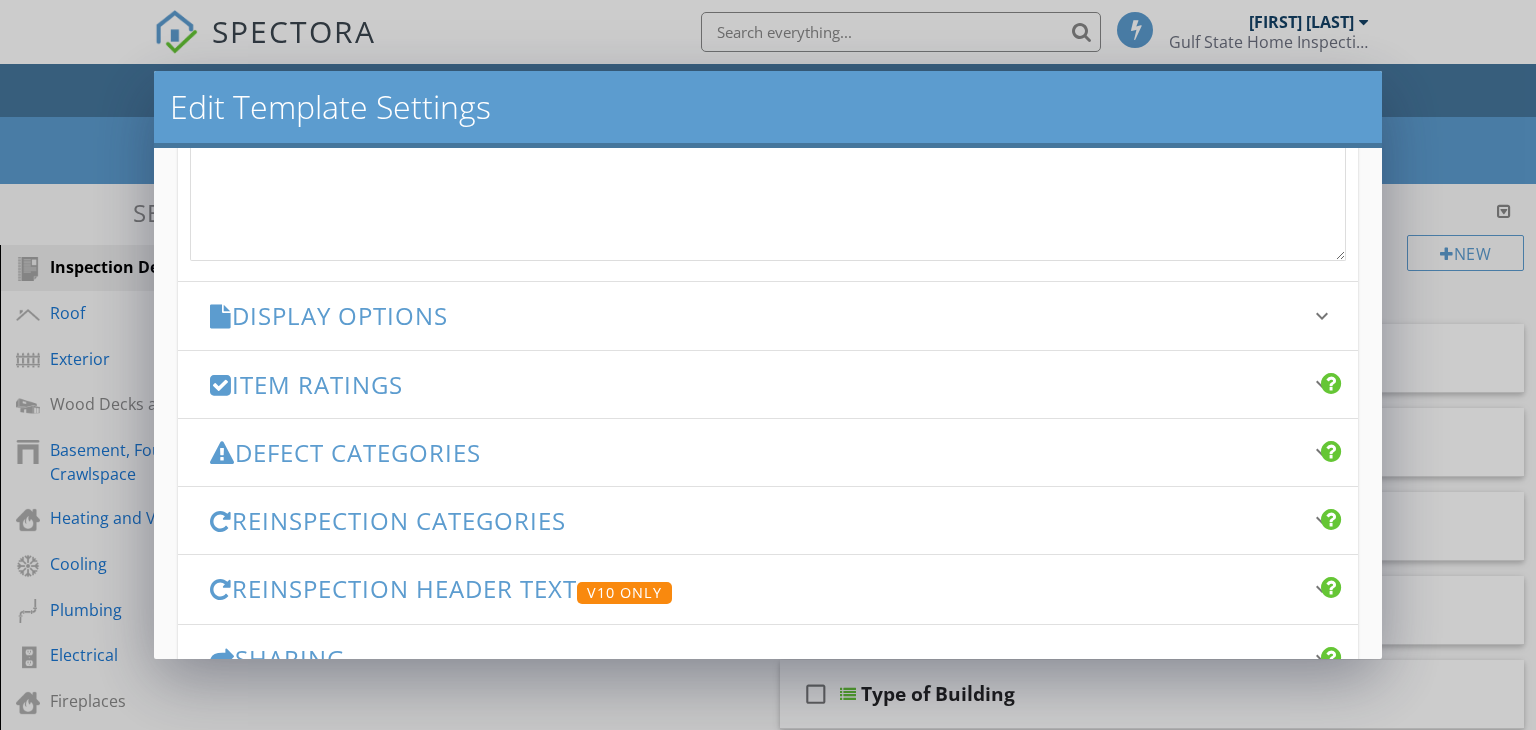 click on "Item Ratings
keyboard_arrow_down" at bounding box center (768, 384) 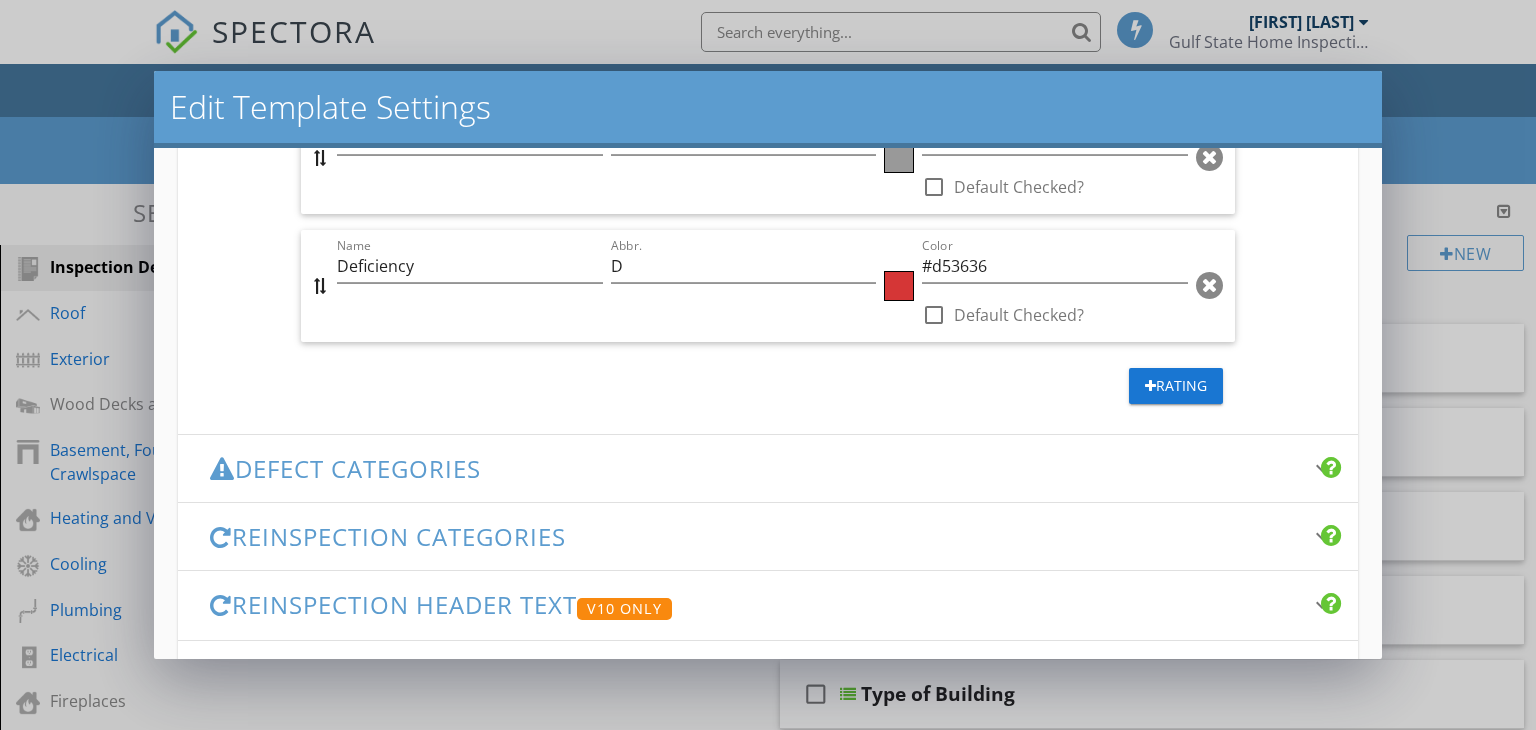 scroll, scrollTop: 1300, scrollLeft: 0, axis: vertical 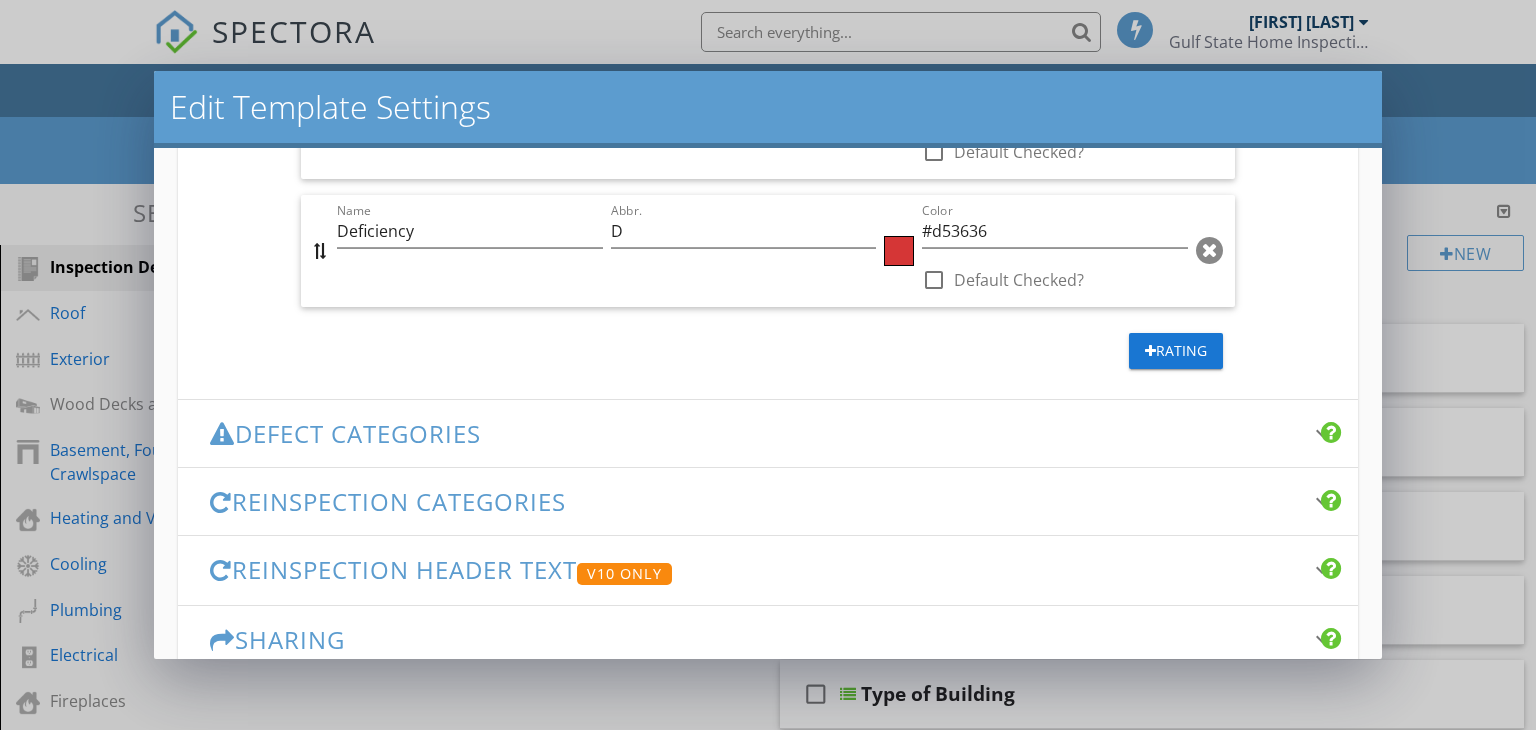 click on "Defect Categories" at bounding box center (756, 433) 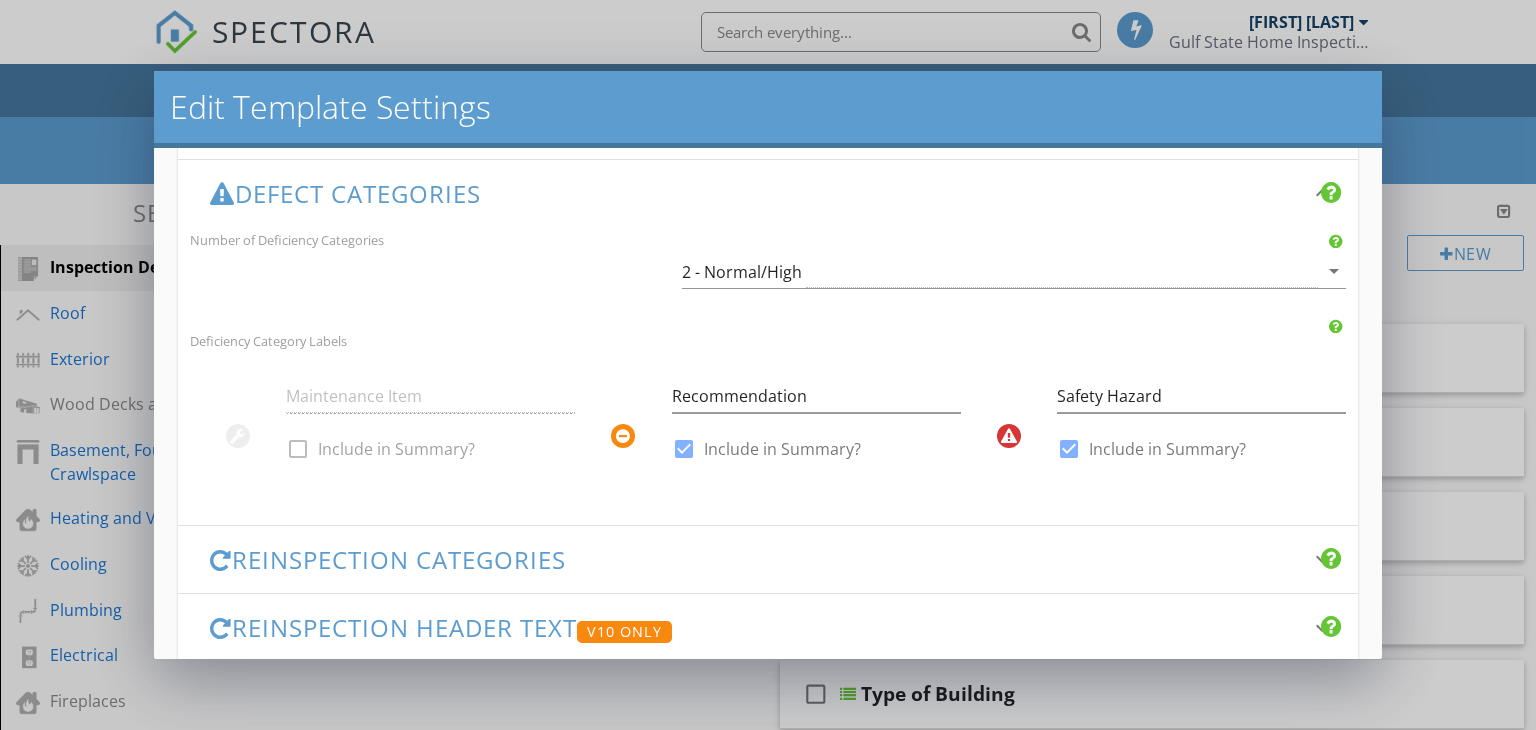 scroll, scrollTop: 508, scrollLeft: 0, axis: vertical 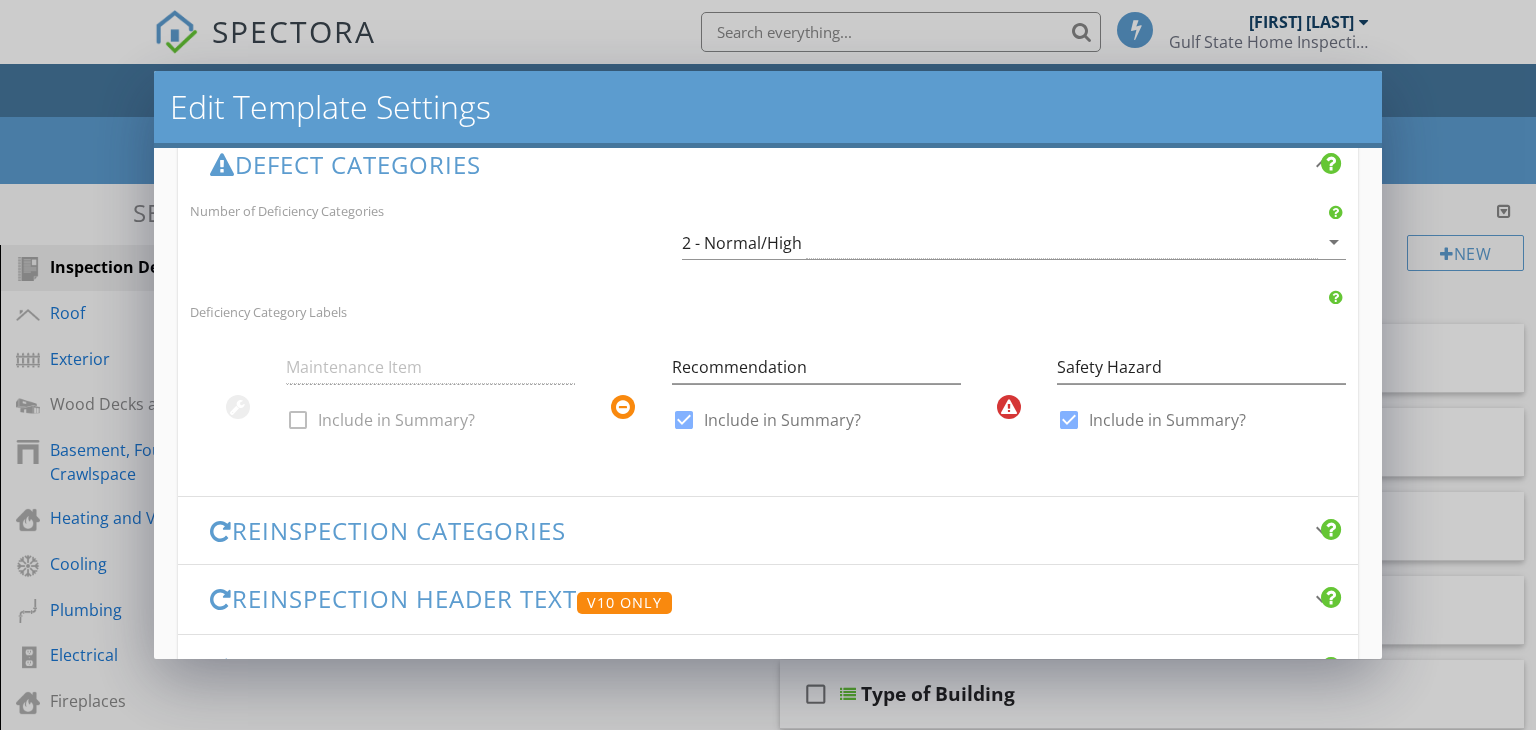 click on "Maintenance Item   check_box_outline_blank Include in Summary?" at bounding box center (430, 397) 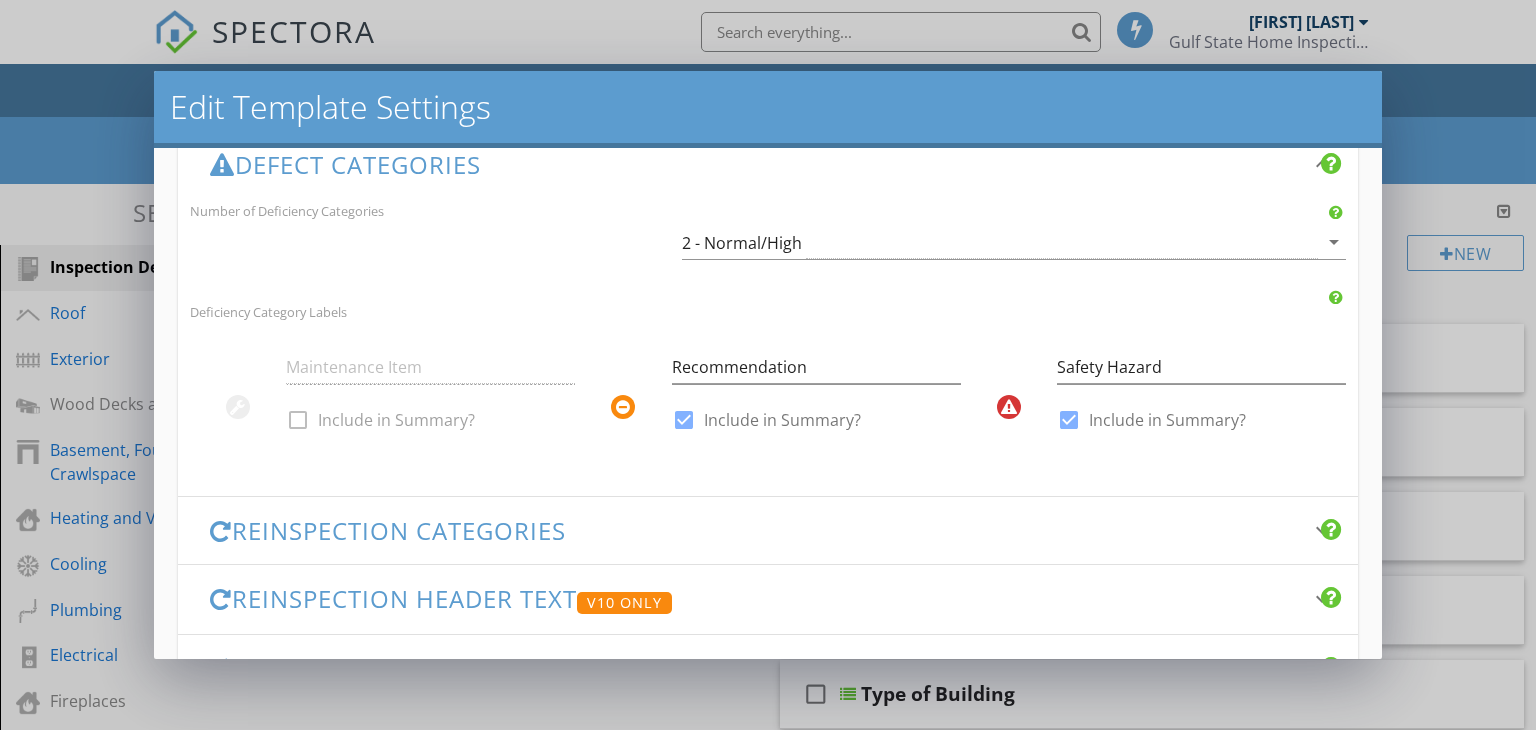 click on "Maintenance Item   check_box_outline_blank Include in Summary?" at bounding box center (430, 397) 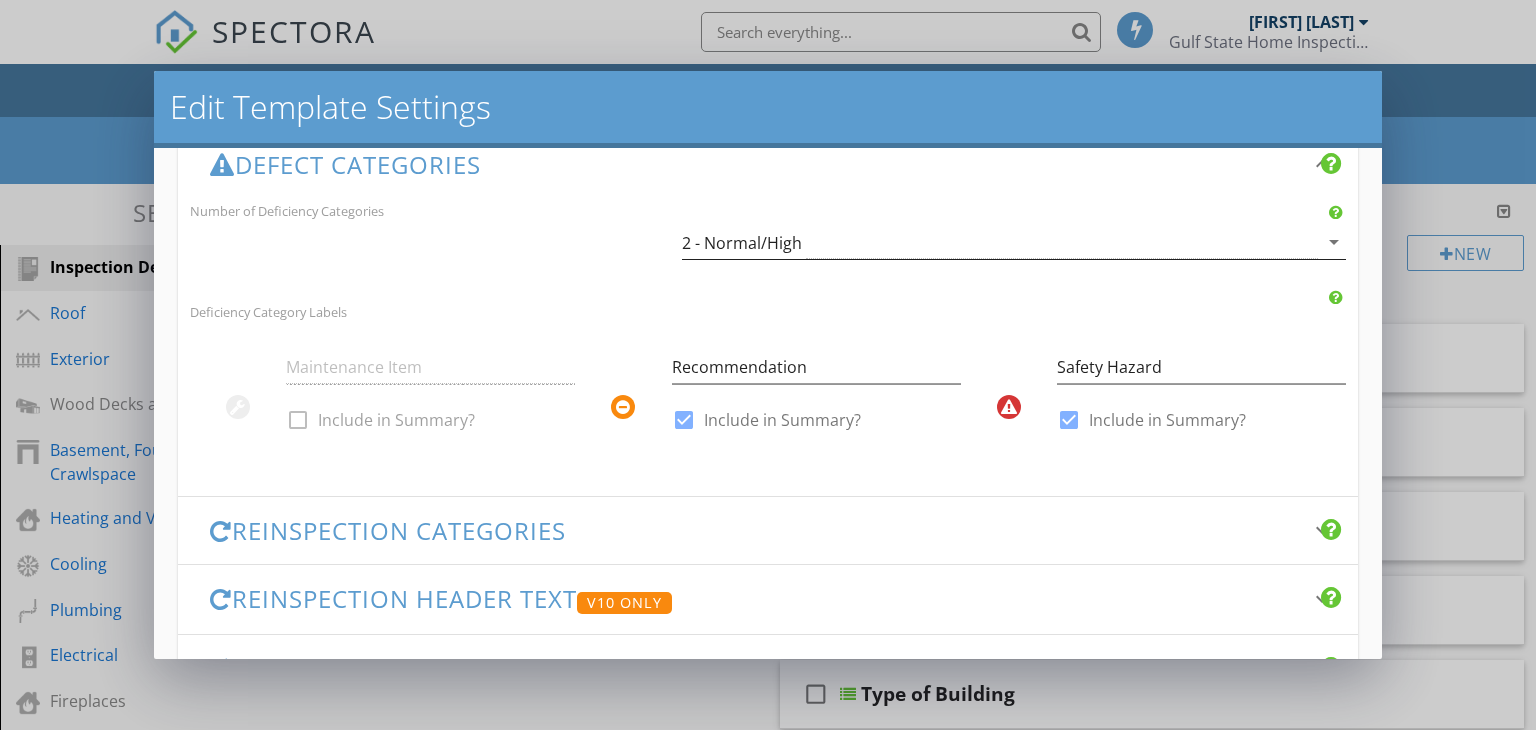 click on "arrow_drop_down" at bounding box center (1334, 242) 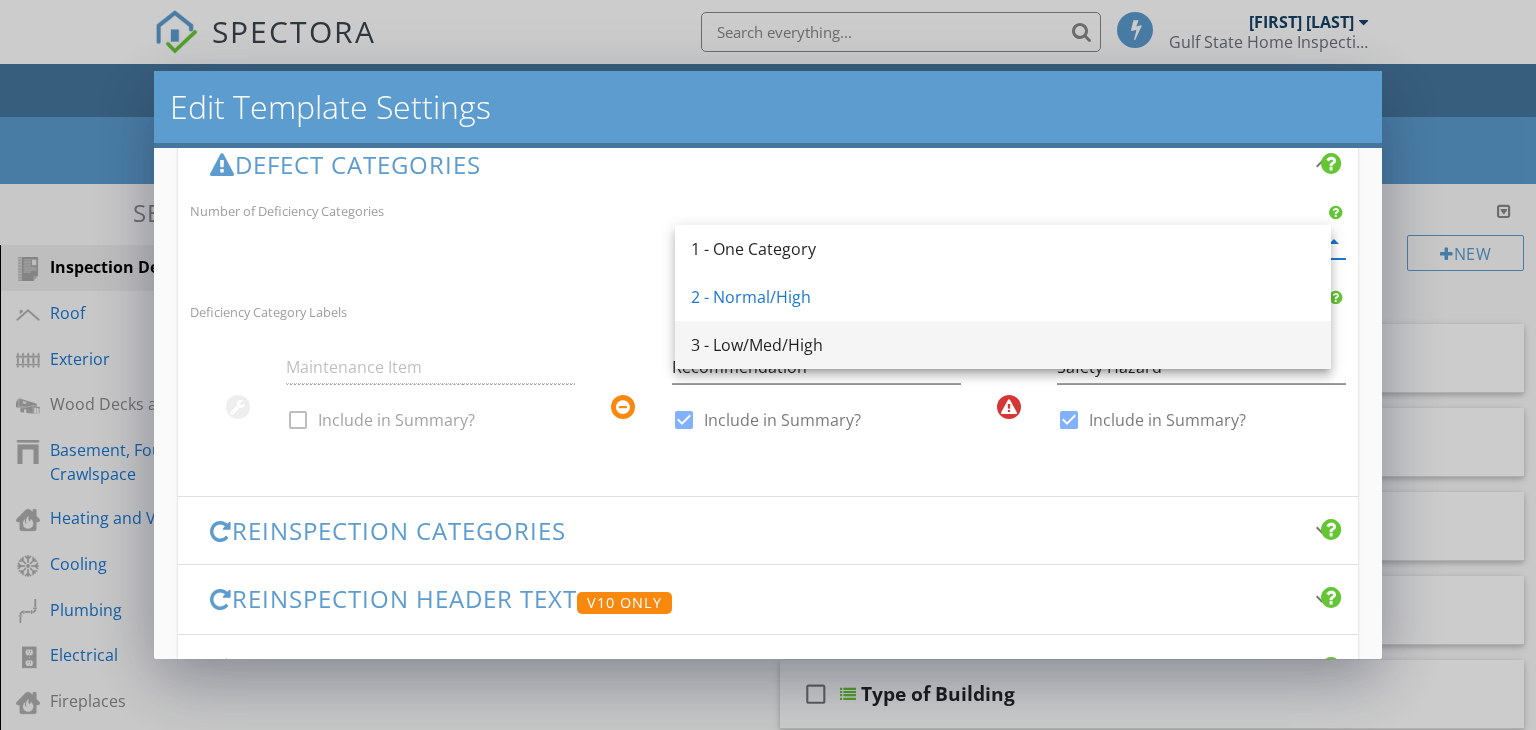 click on "3 - Low/Med/High" at bounding box center [1003, 345] 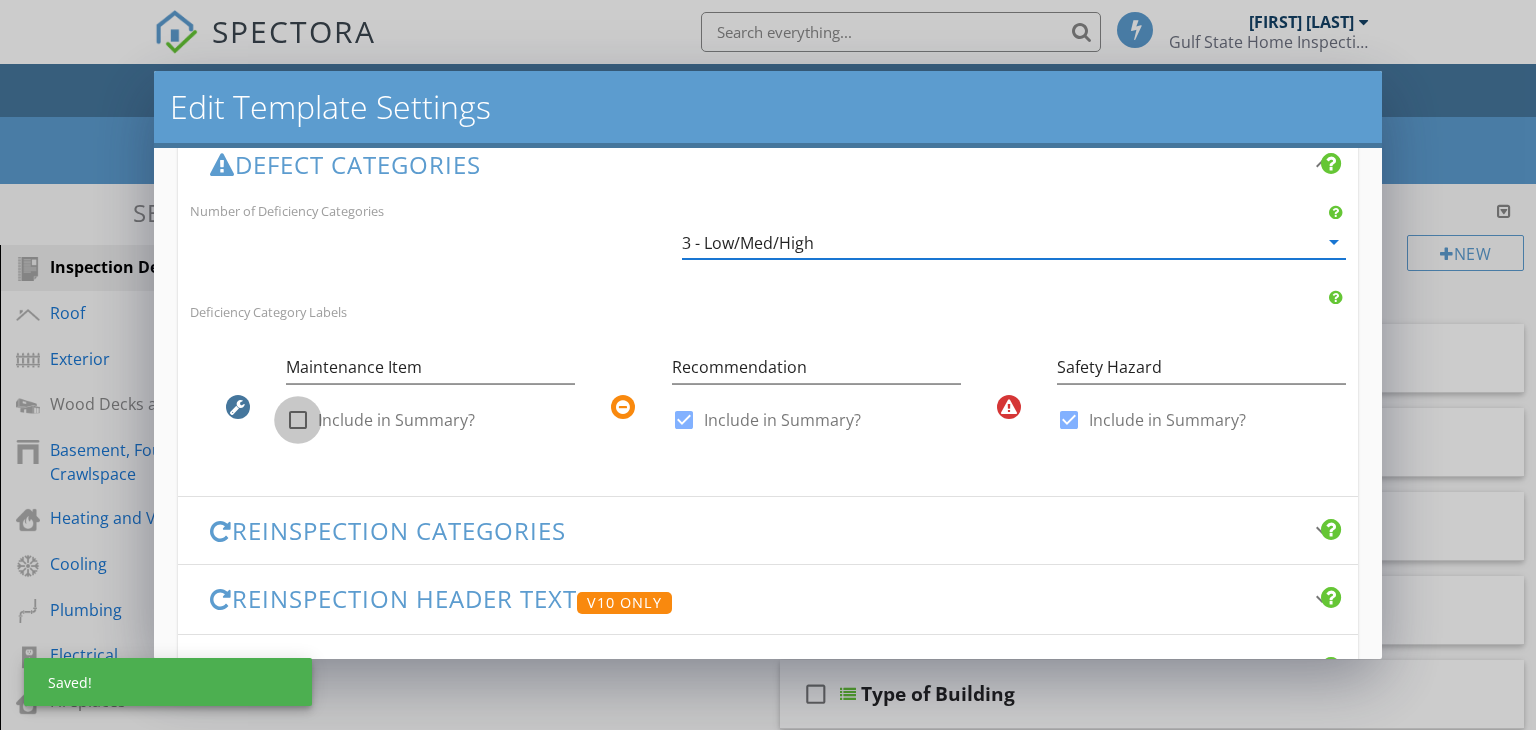 click at bounding box center [298, 420] 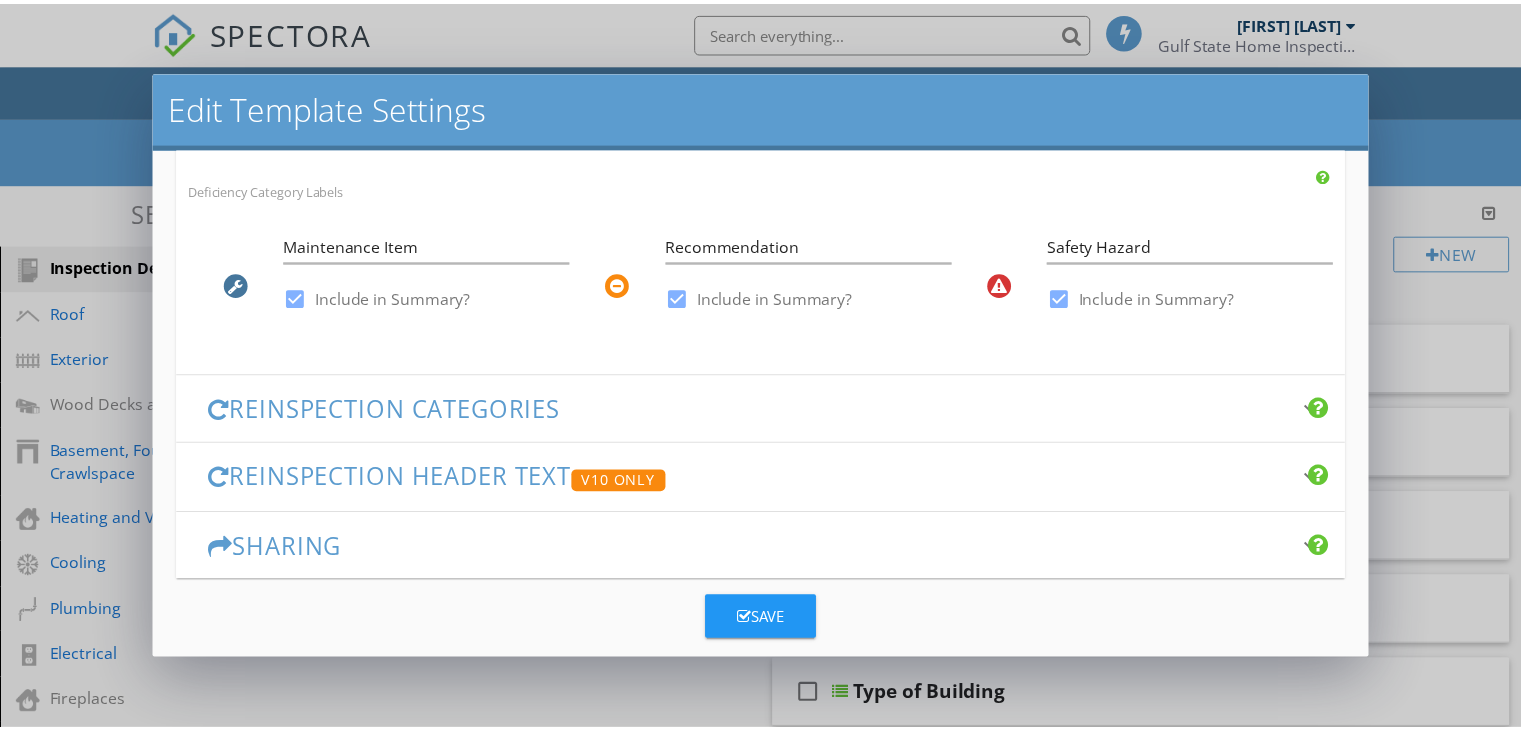 scroll, scrollTop: 652, scrollLeft: 0, axis: vertical 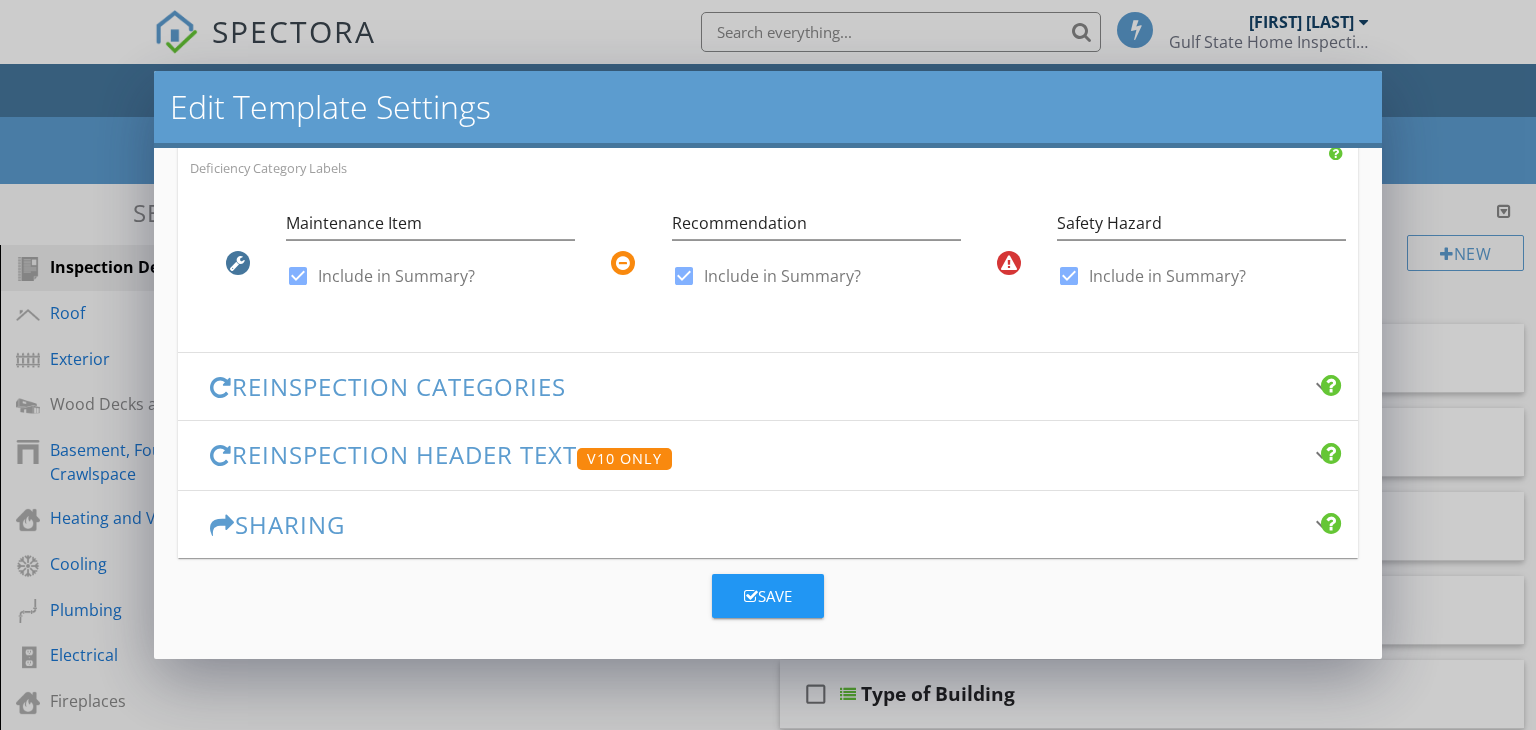 click on "Save" at bounding box center [768, 596] 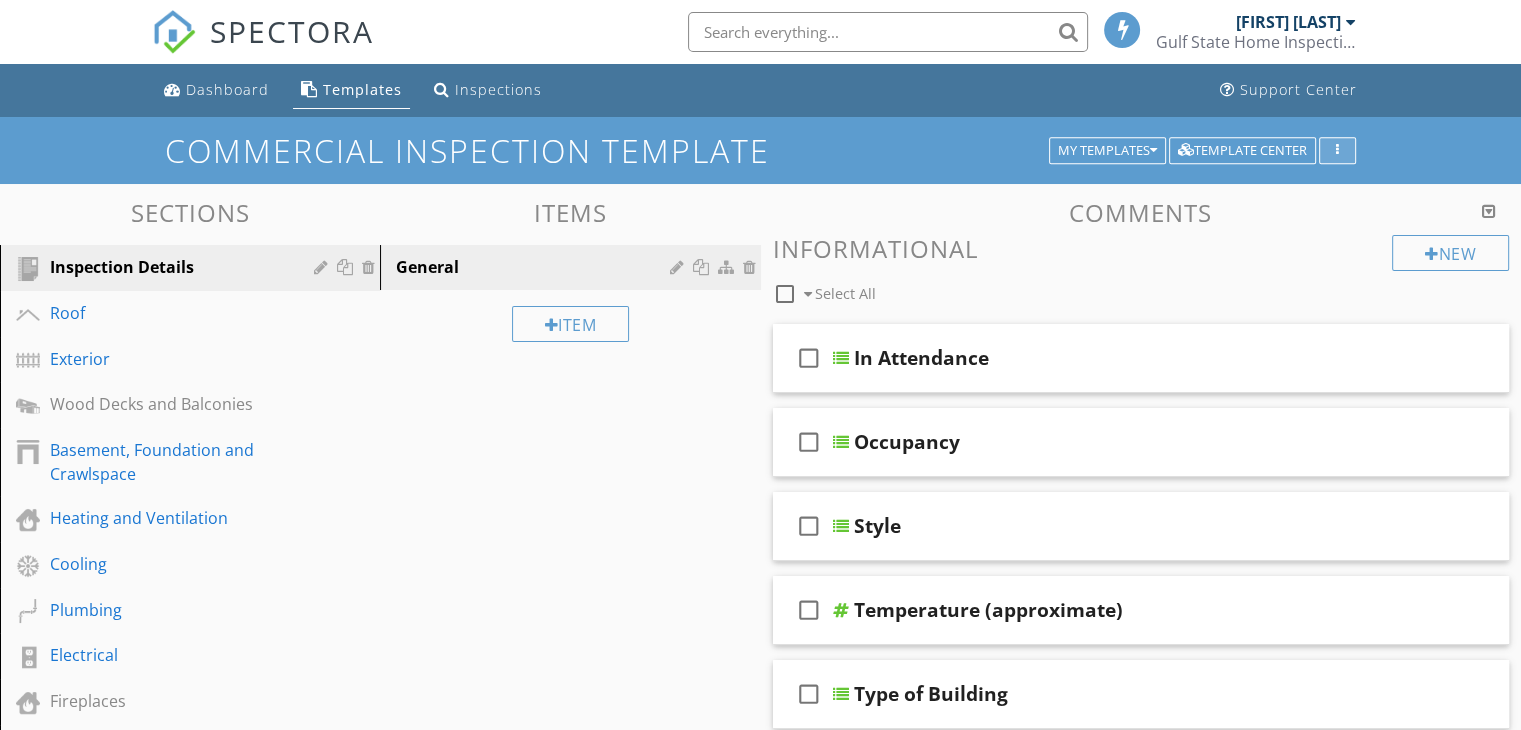 click at bounding box center [1337, 151] 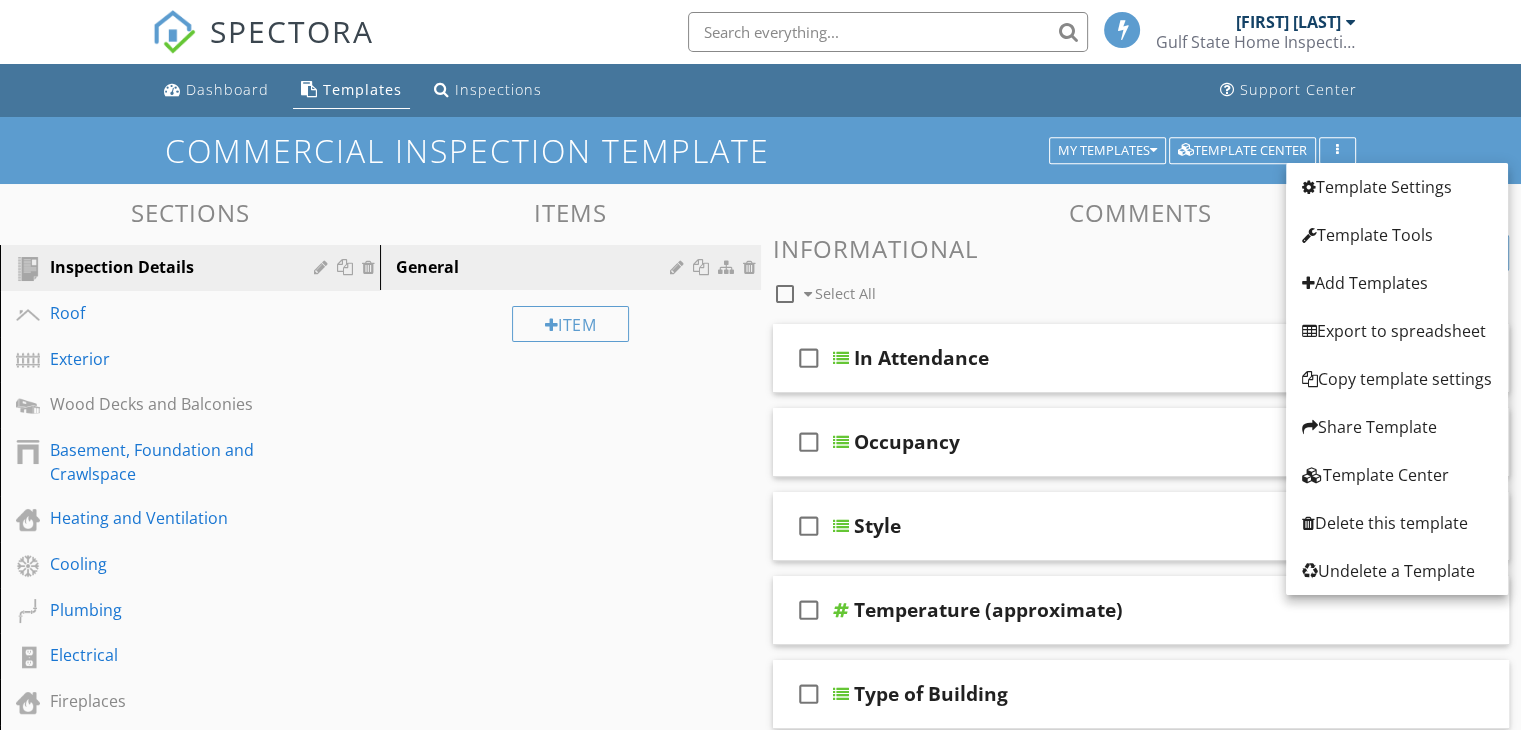 click on "Sections
Inspection Details           Roof           Exterior           Wood Decks and Balconies           Basement, Foundation and Crawlspace           Heating and Ventilation           Cooling           Plumbing           Electrical           Fireplaces           Attic, Insulation & Ventilation           Doors, Windows & Interior           Life Safety           Cooking Area           Green Features Report           Accessibility Inspection Report           Built-in Appliances
Section
Attachments
Attachment
Items
General
Item
Comments
New
Informational   check_box_outline_blank     Select All       check_box_outline_blank
In Attendance
check_box_outline_blank
Occupancy
check_box_outline_blank" at bounding box center (760, 737) 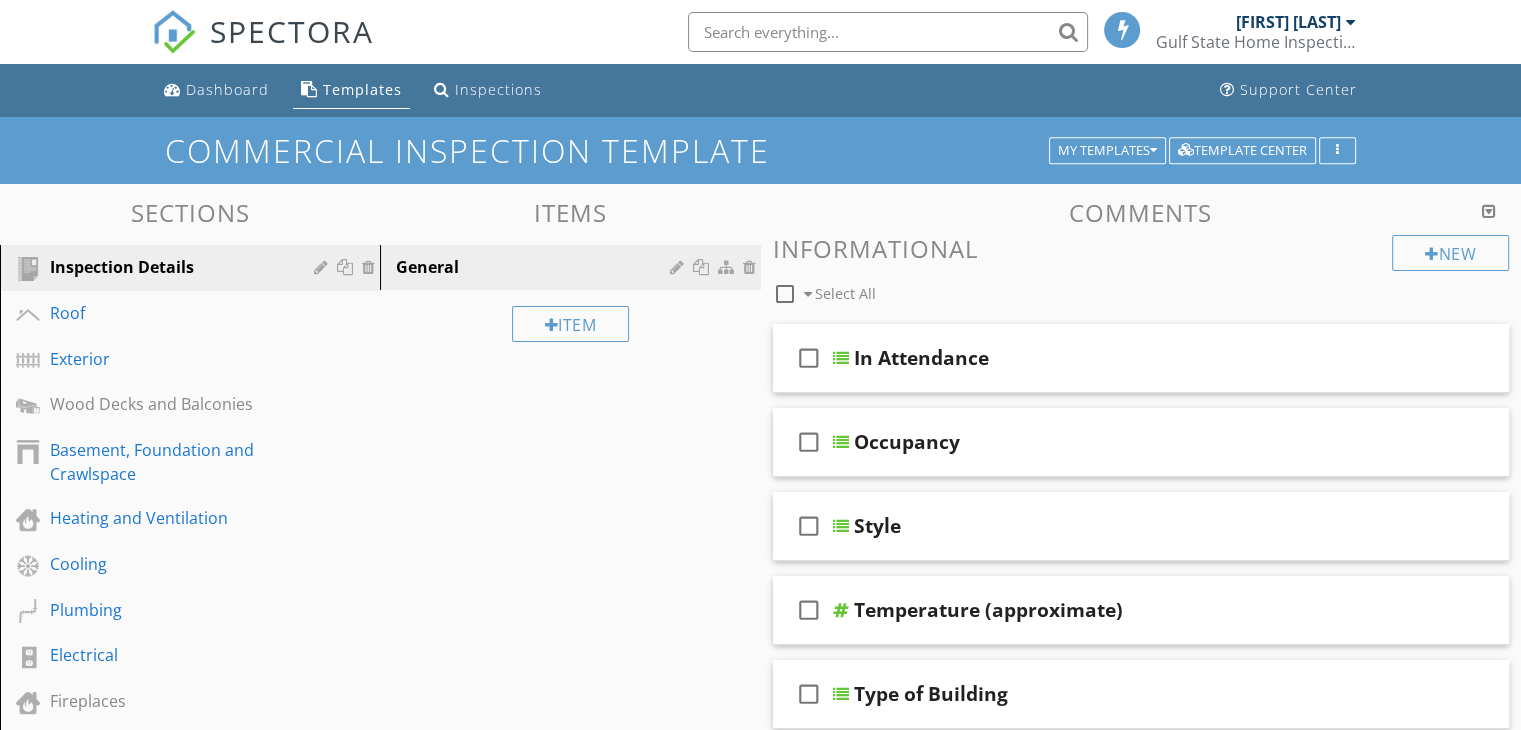 click on "Sections
Inspection Details           Roof           Exterior           Wood Decks and Balconies           Basement, Foundation and Crawlspace           Heating and Ventilation           Cooling           Plumbing           Electrical           Fireplaces           Attic, Insulation & Ventilation           Doors, Windows & Interior           Life Safety           Cooking Area           Green Features Report           Accessibility Inspection Report           Built-in Appliances
Section
Attachments
Attachment
Items
General
Item
Comments
New
Informational   check_box_outline_blank     Select All       check_box_outline_blank
In Attendance
check_box_outline_blank
Occupancy
check_box_outline_blank" at bounding box center [760, 737] 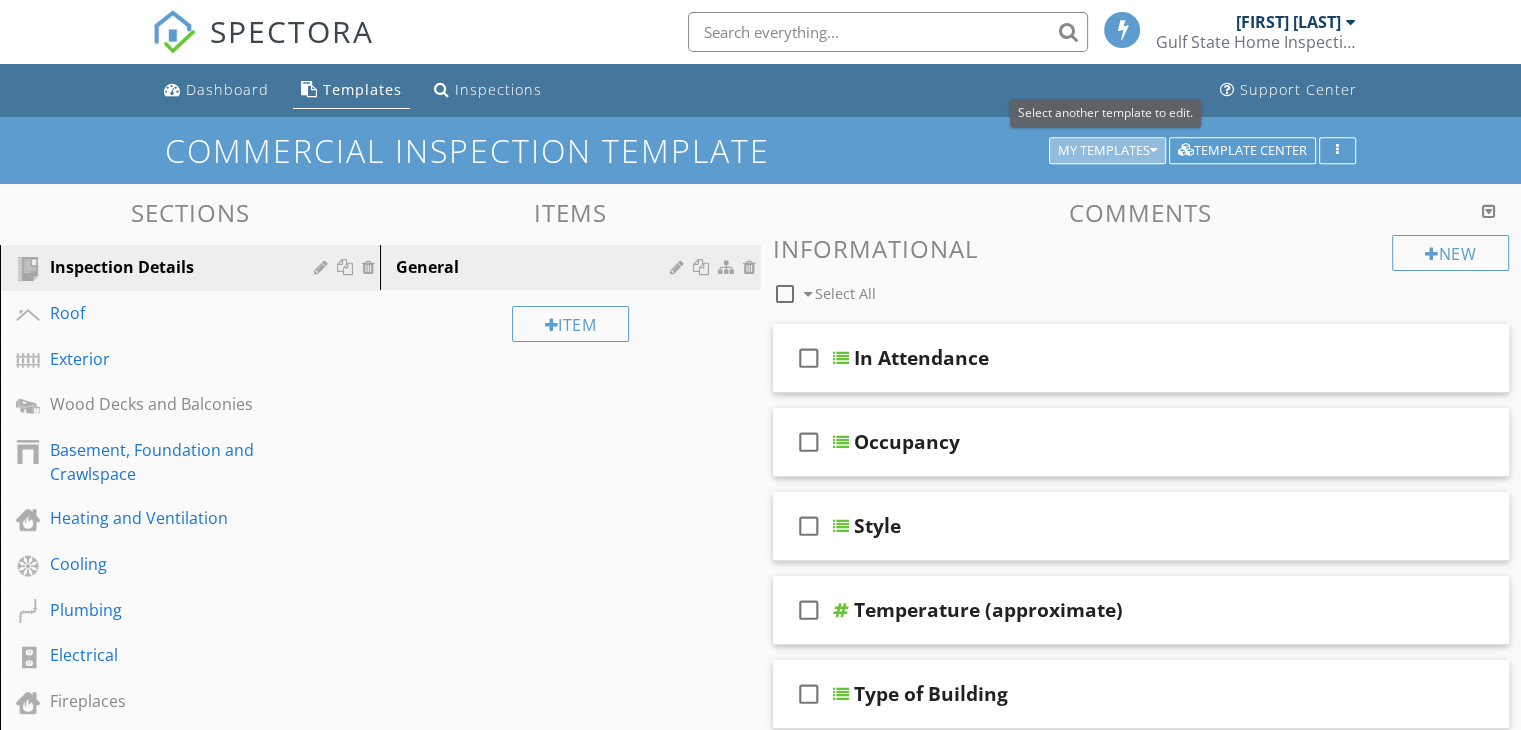 click on "My Templates" at bounding box center (1107, 151) 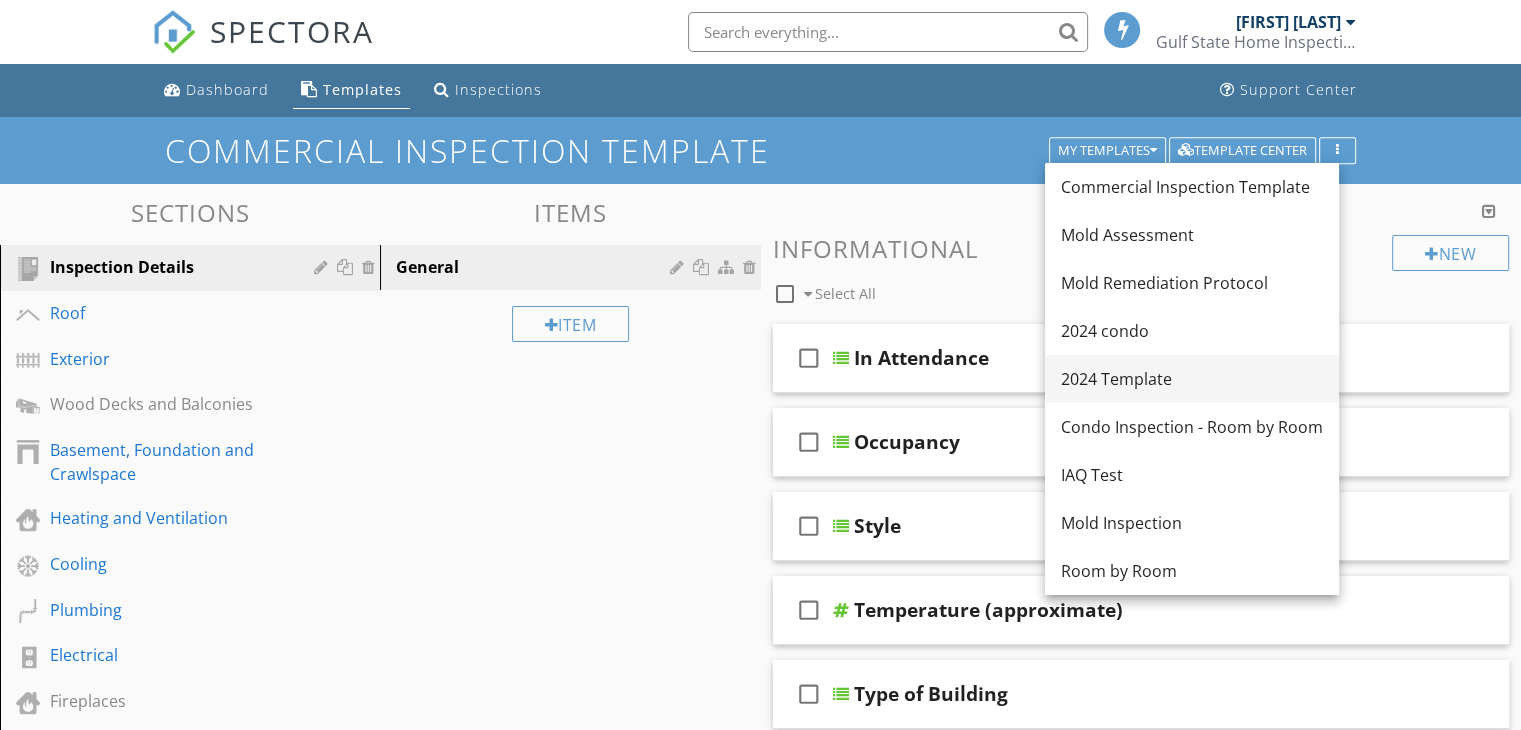 click on "2024 Template" at bounding box center (1192, 379) 